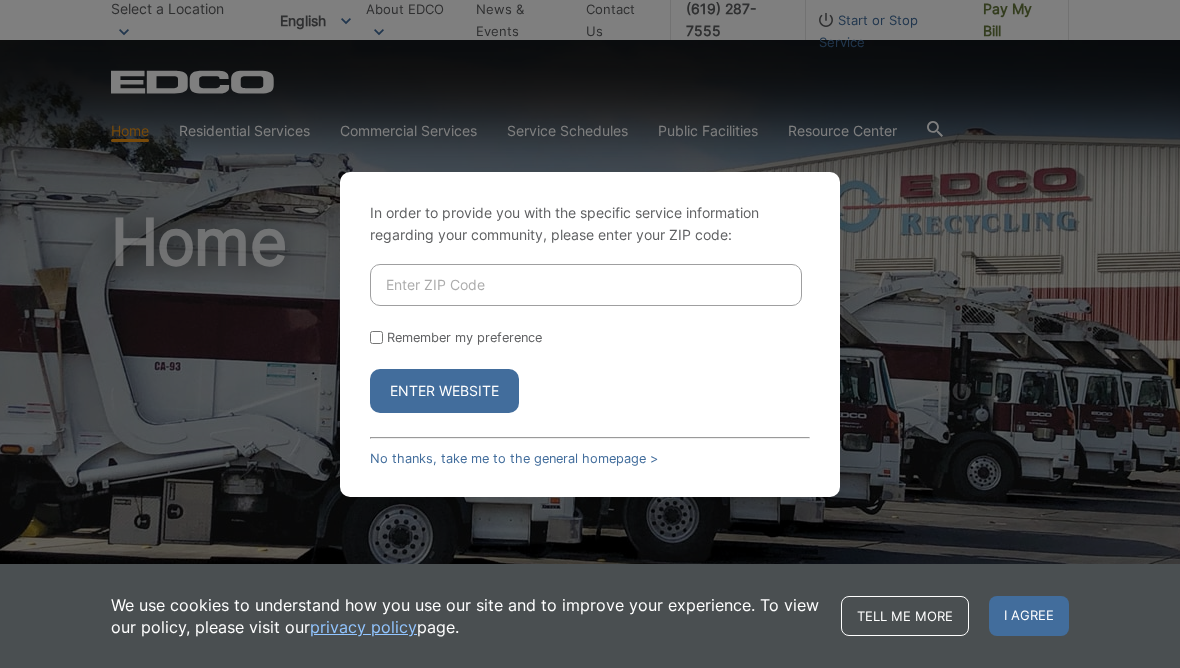 scroll, scrollTop: 0, scrollLeft: 0, axis: both 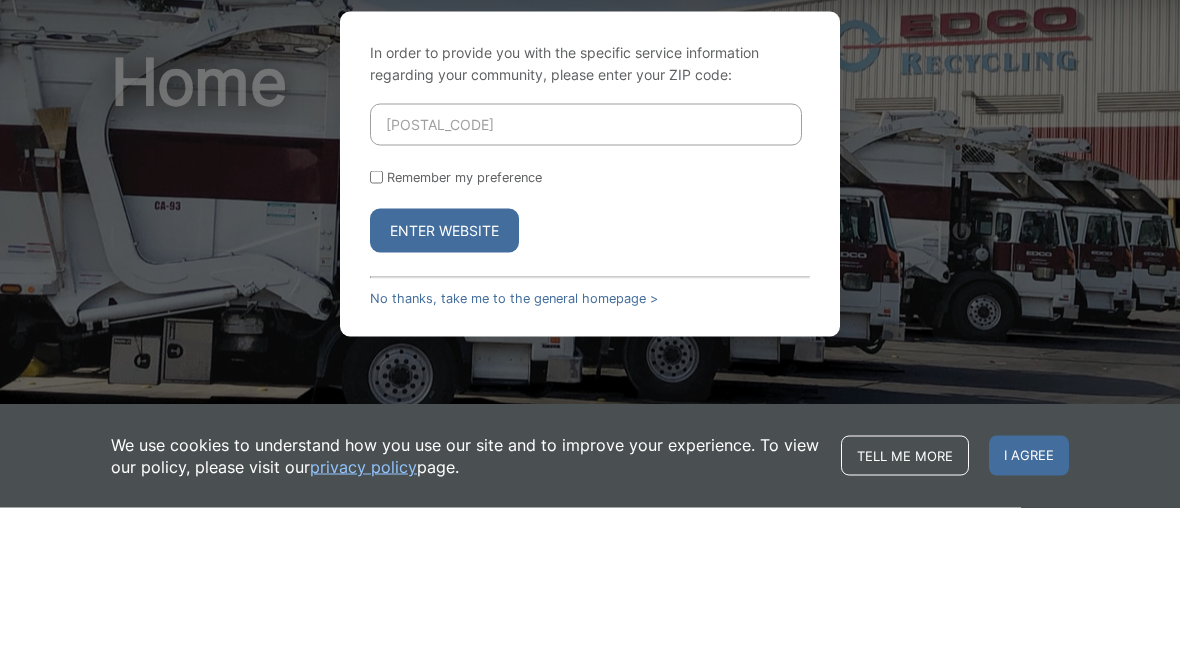 type on "92019" 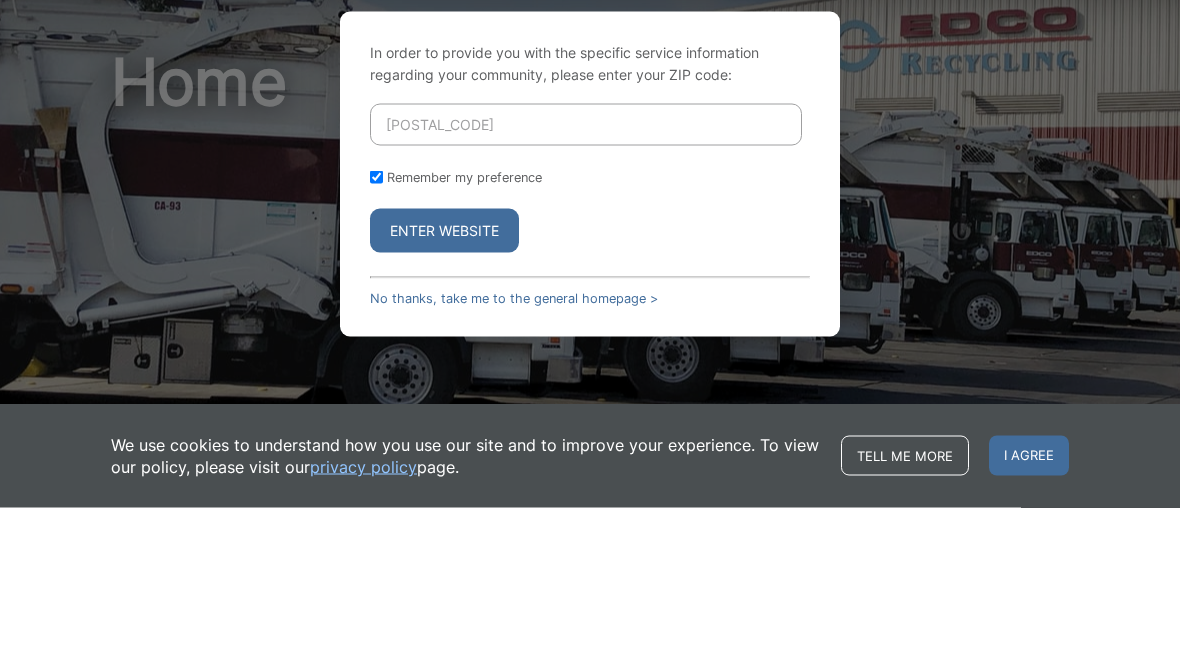 checkbox on "true" 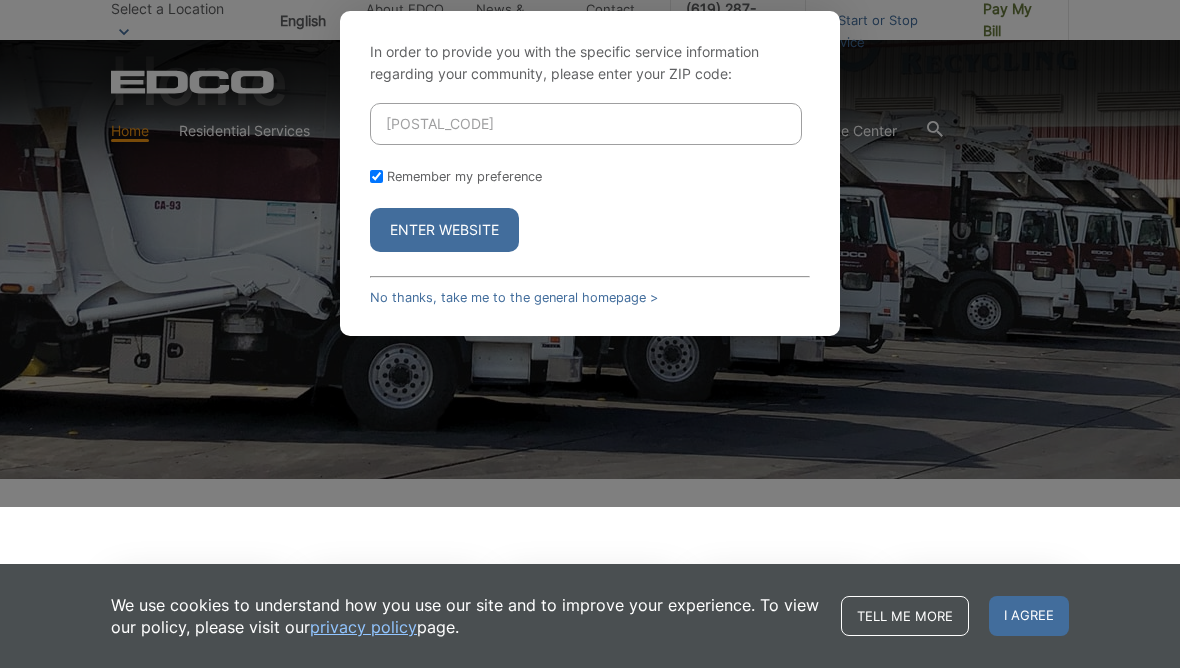 click on "Enter Website" at bounding box center (444, 230) 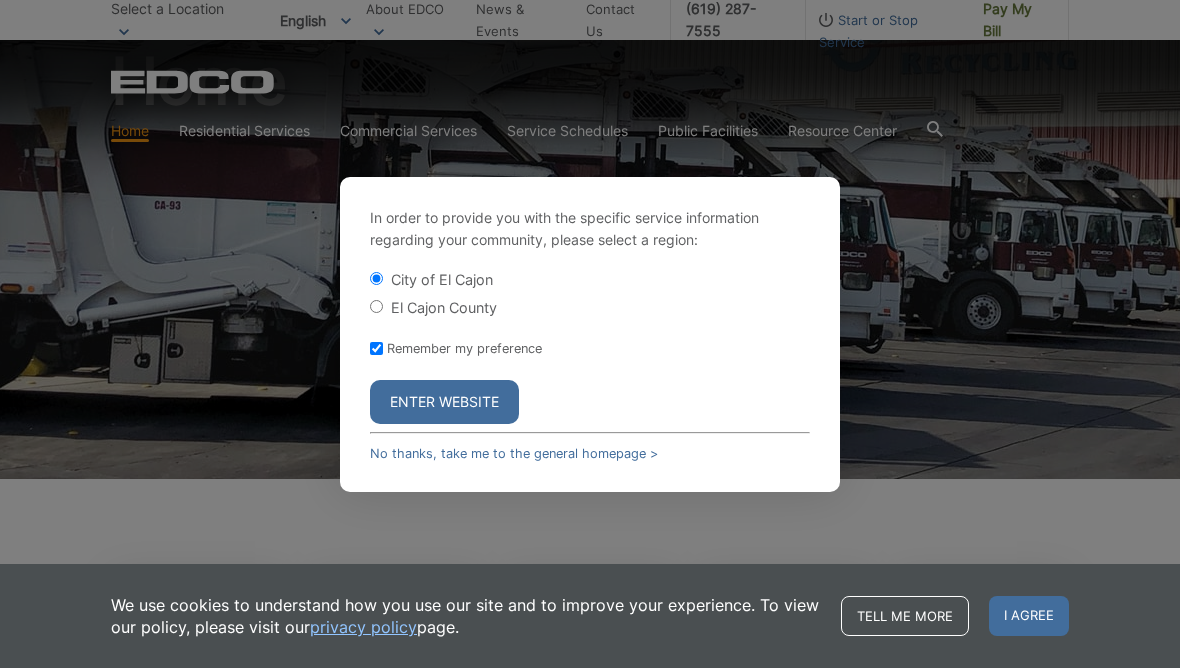 click on "Enter Website" at bounding box center [444, 402] 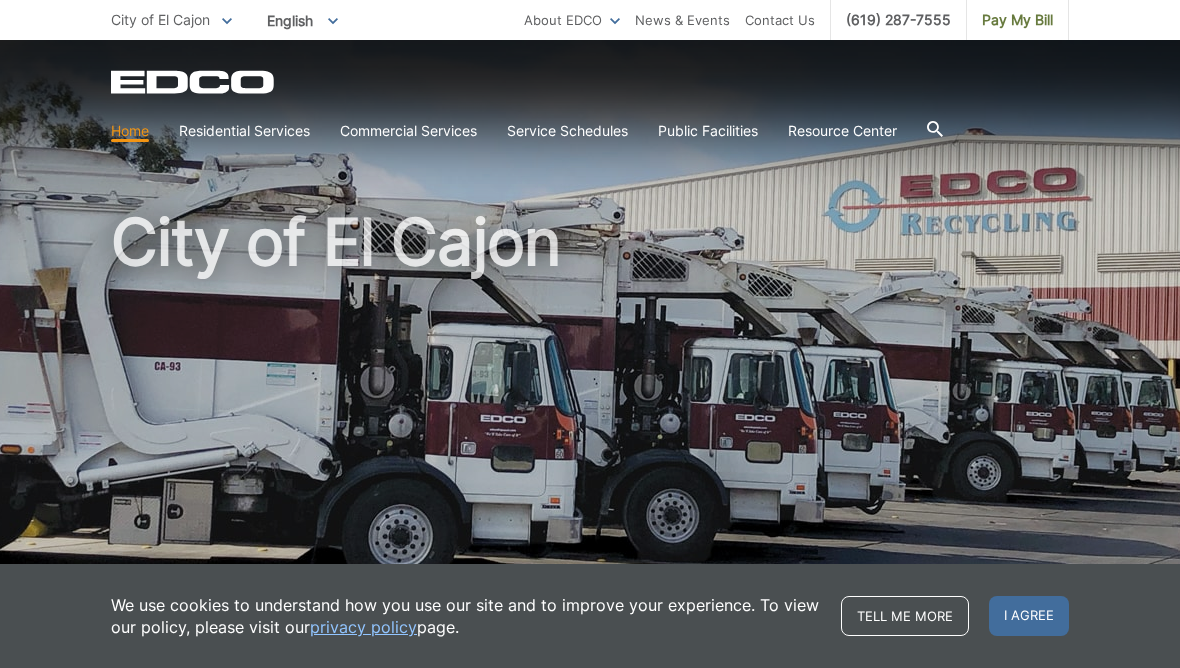 scroll, scrollTop: 0, scrollLeft: 0, axis: both 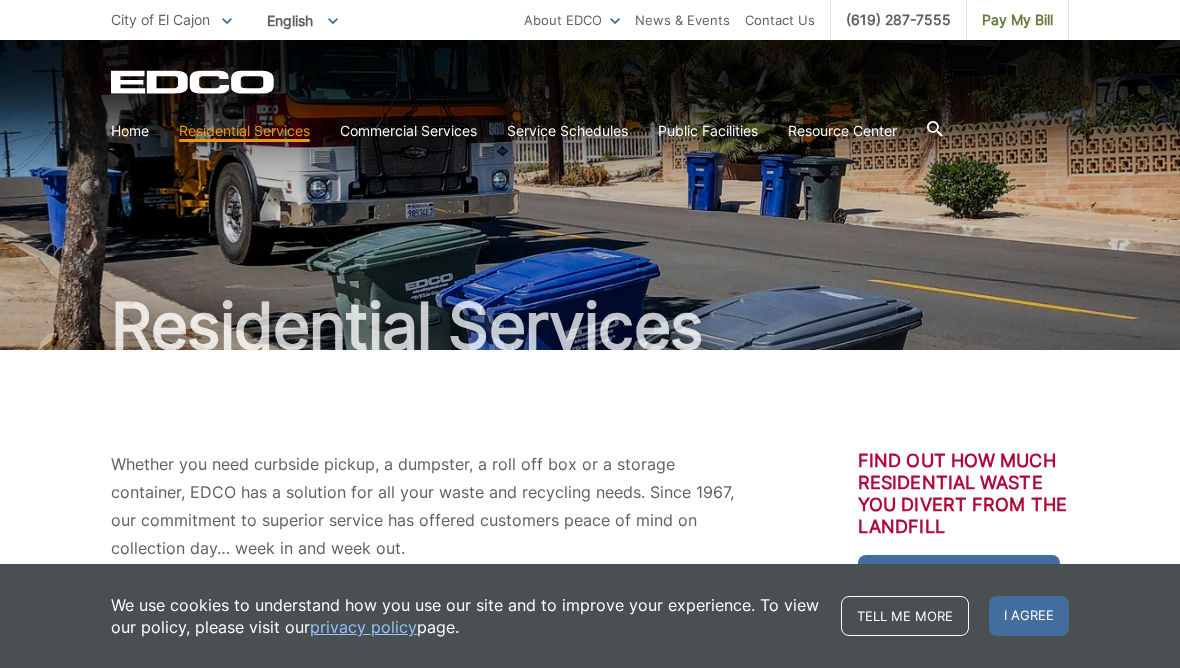 click on "Tell me more" at bounding box center [905, 616] 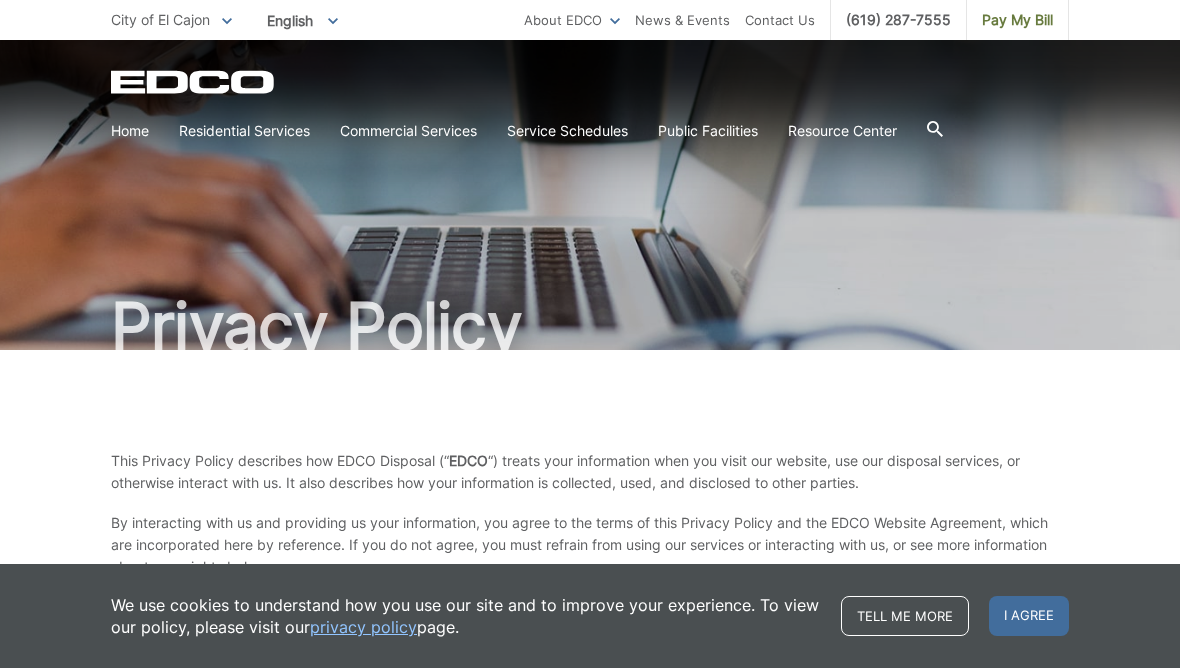 scroll, scrollTop: 0, scrollLeft: 0, axis: both 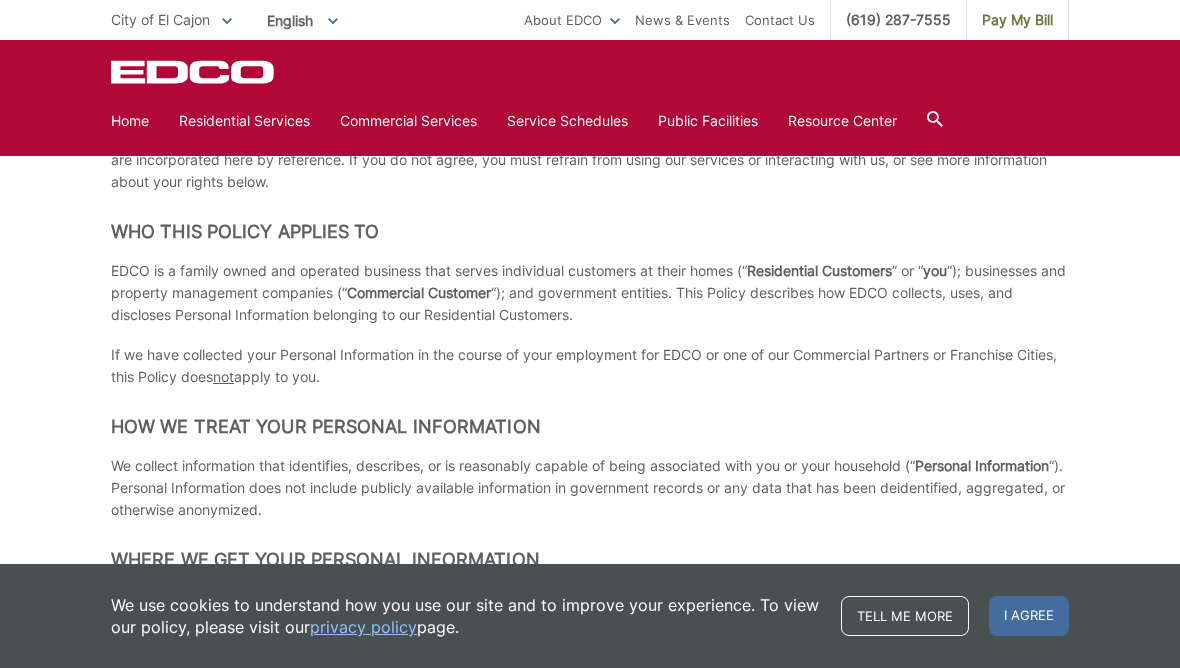 click on "Temporary Dumpster" at bounding box center (0, 0) 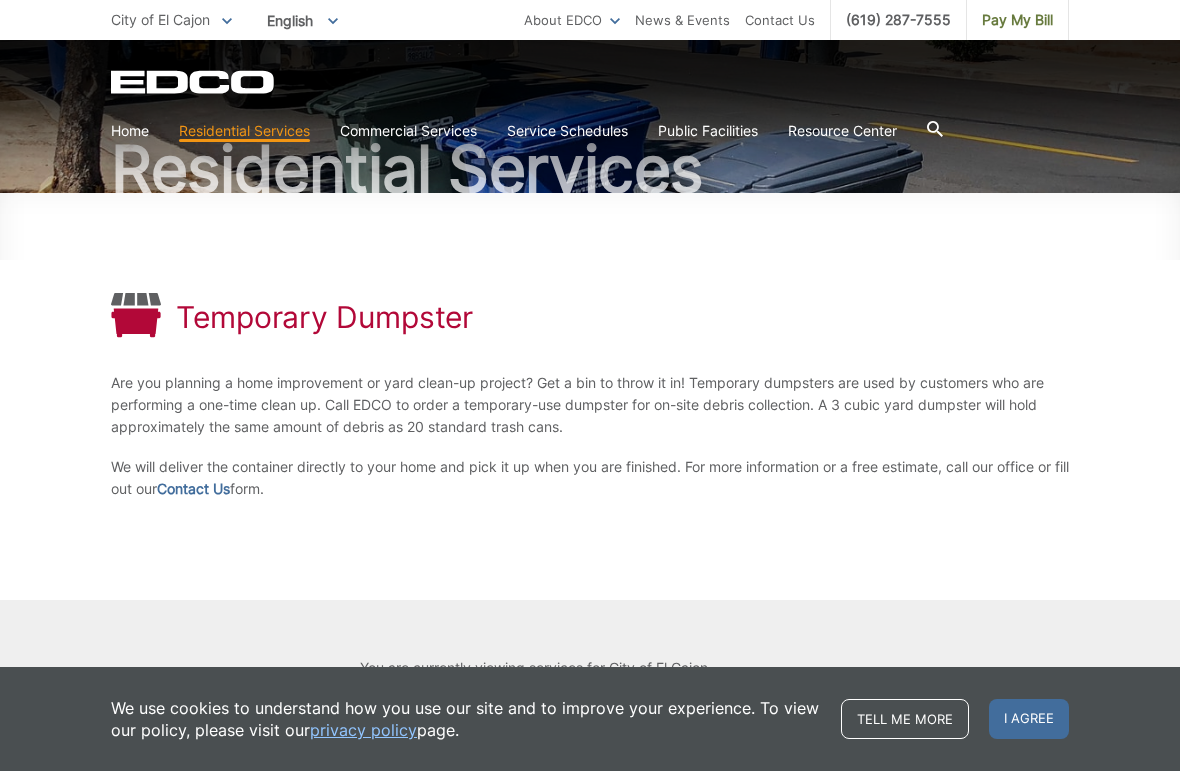 scroll, scrollTop: 247, scrollLeft: 0, axis: vertical 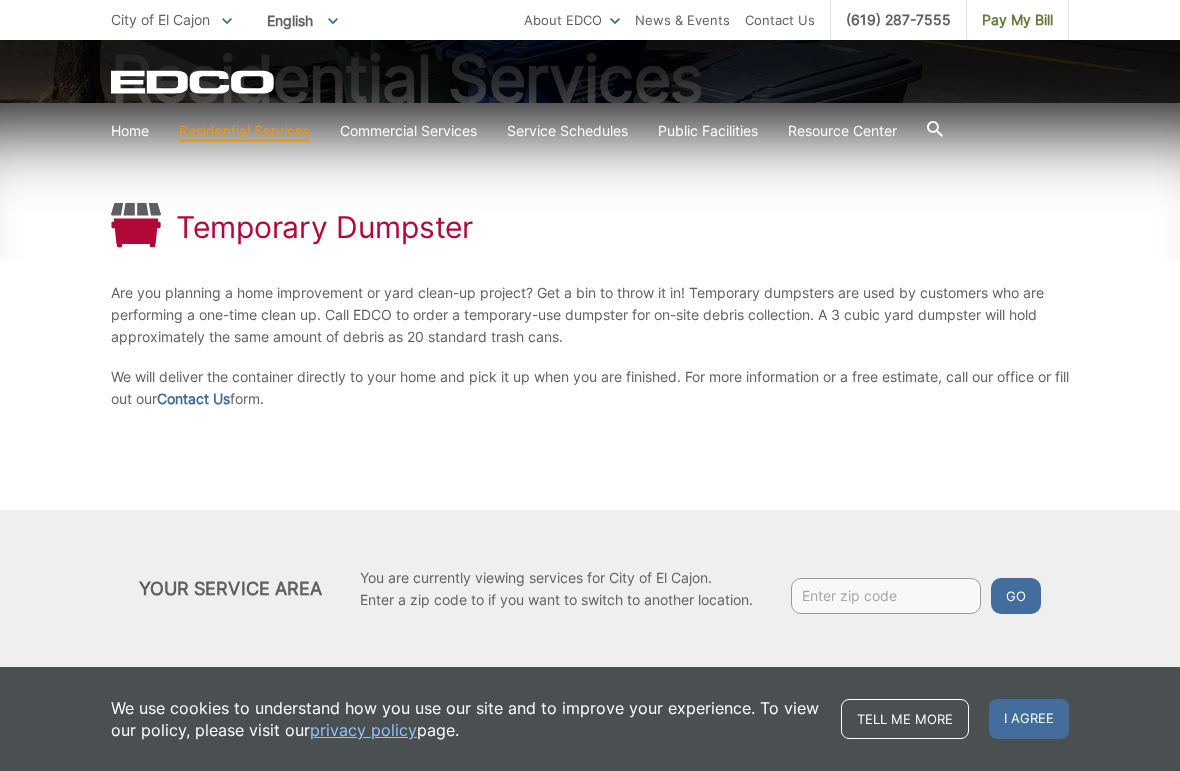 click at bounding box center (886, 596) 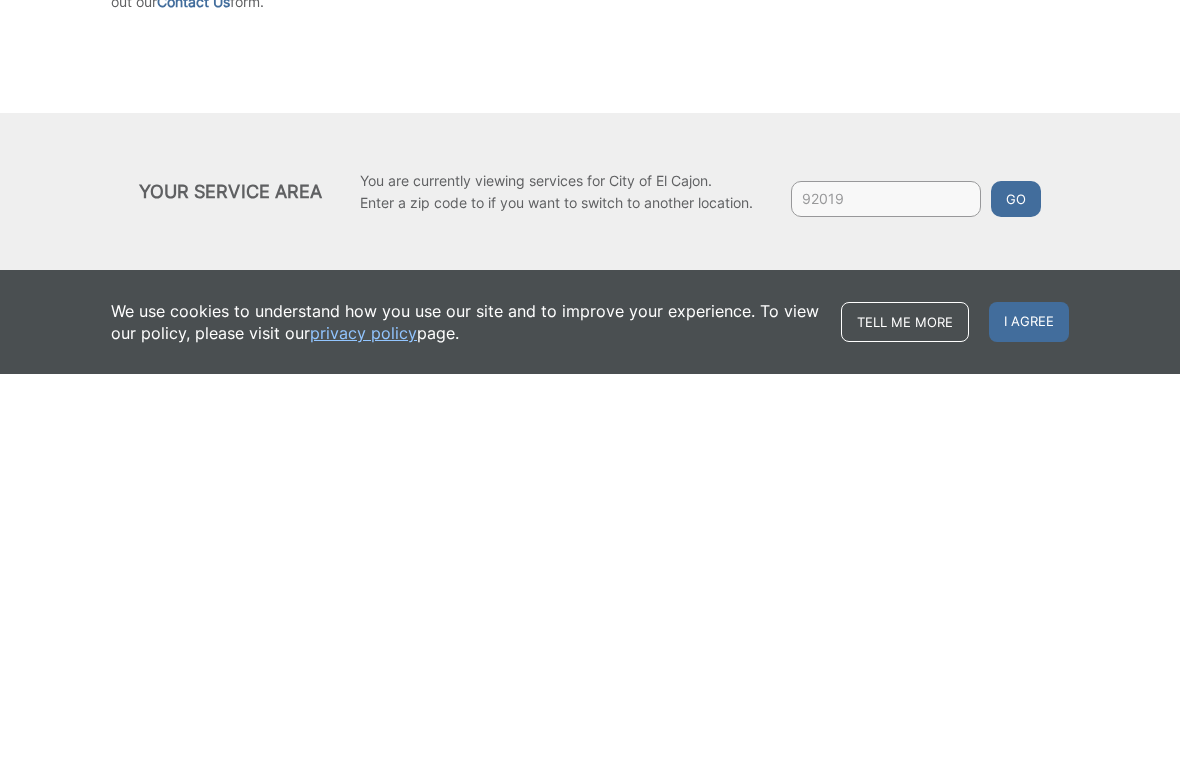 type on "92019" 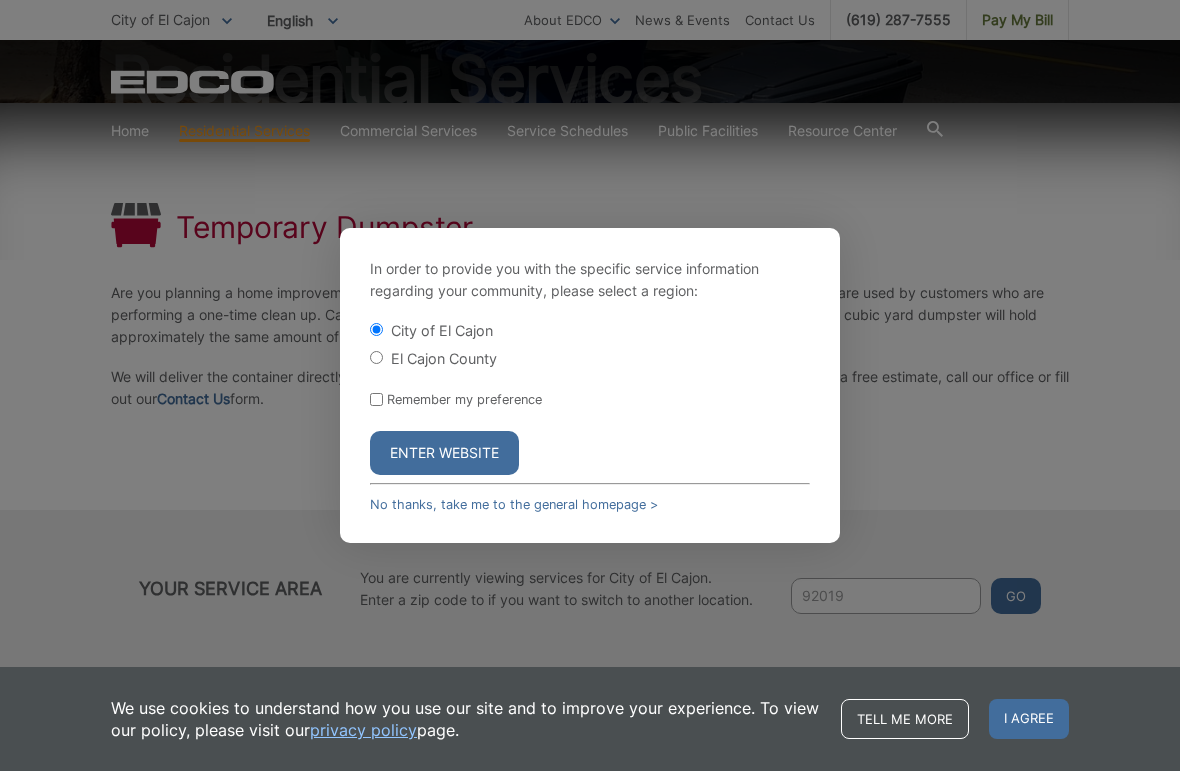 click on "Enter Website" at bounding box center (444, 453) 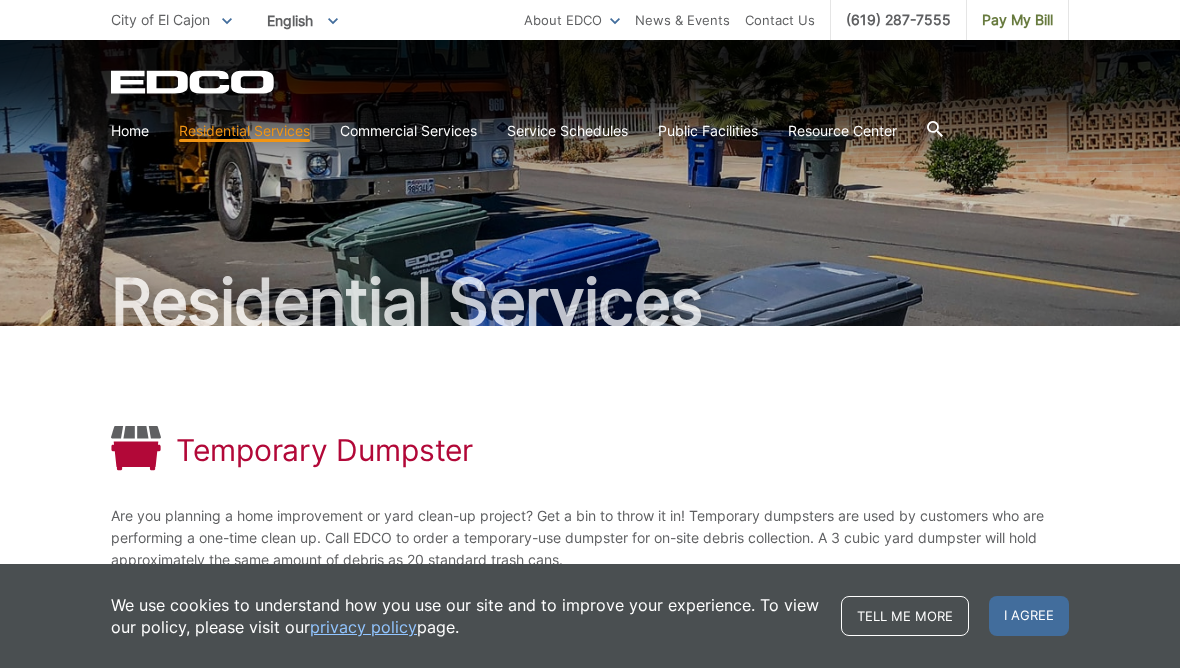 scroll, scrollTop: 0, scrollLeft: 0, axis: both 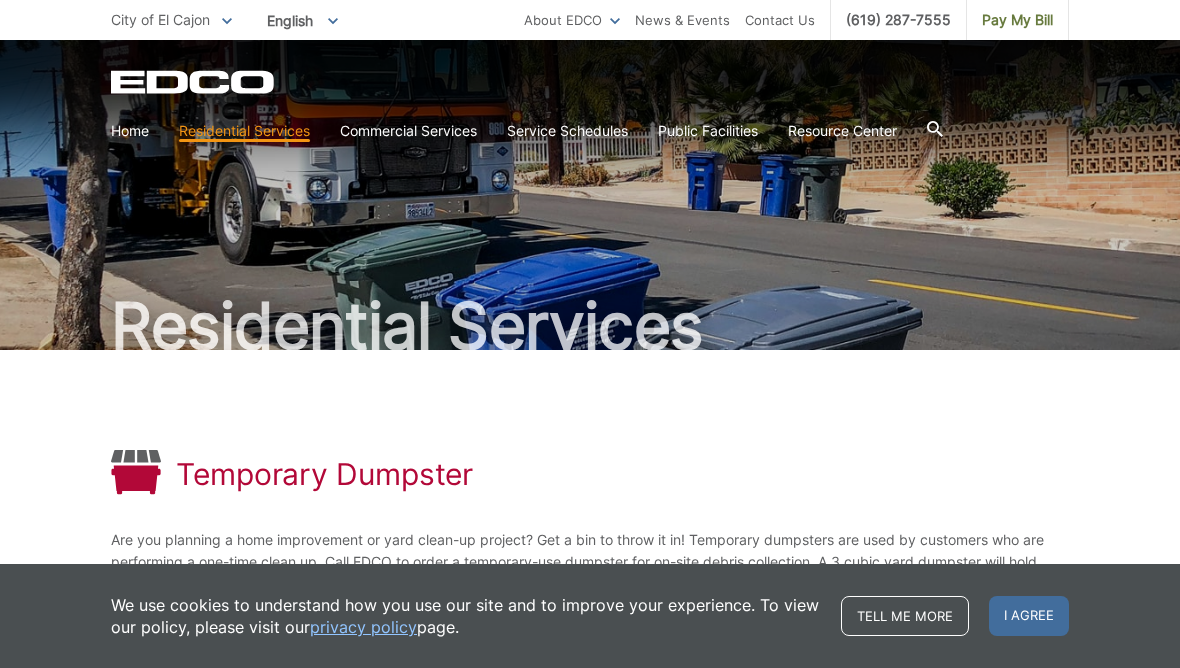 click on "Disposal Sites and Recycling Centers" at bounding box center (0, 0) 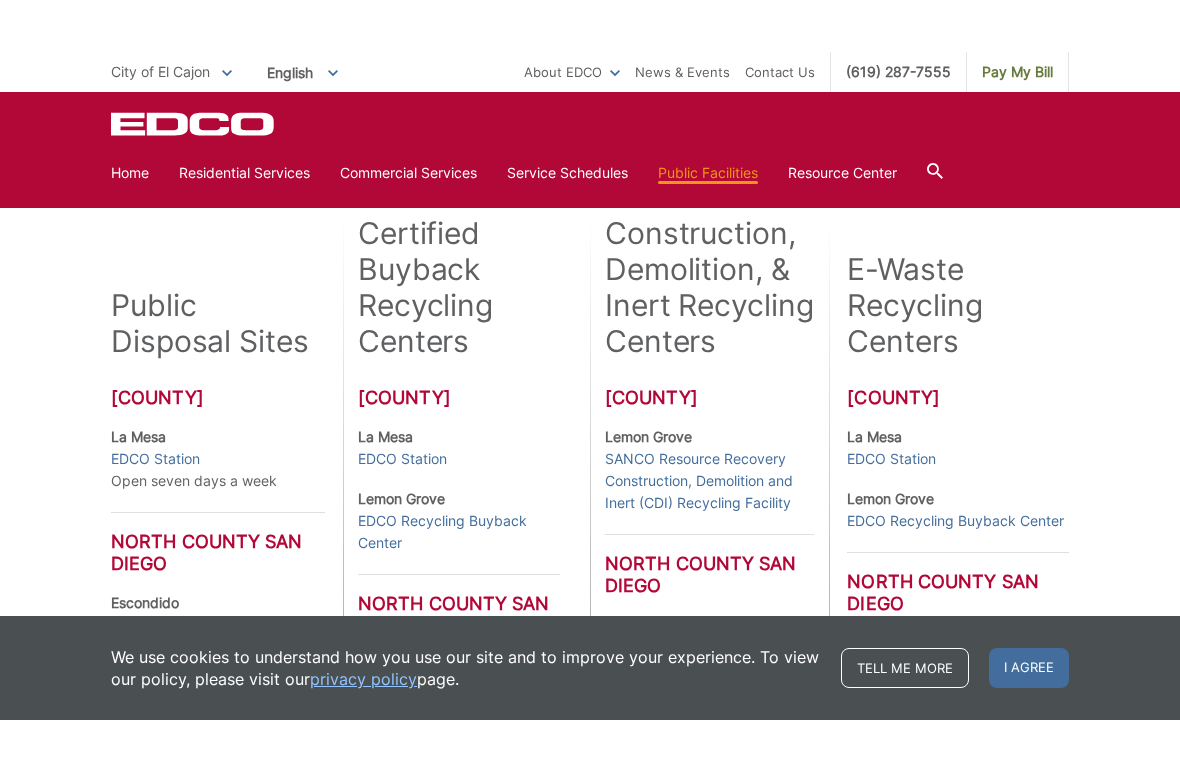 scroll, scrollTop: 446, scrollLeft: 0, axis: vertical 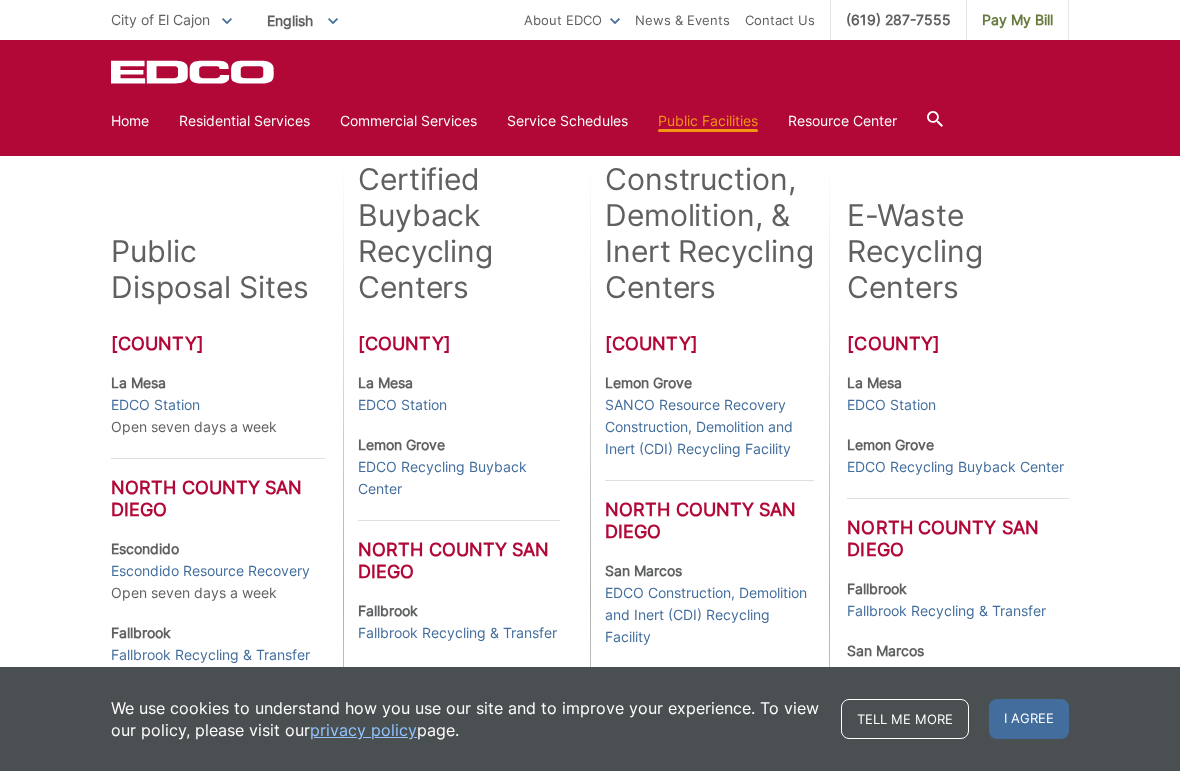 click on "EDCO Station" at bounding box center (155, 405) 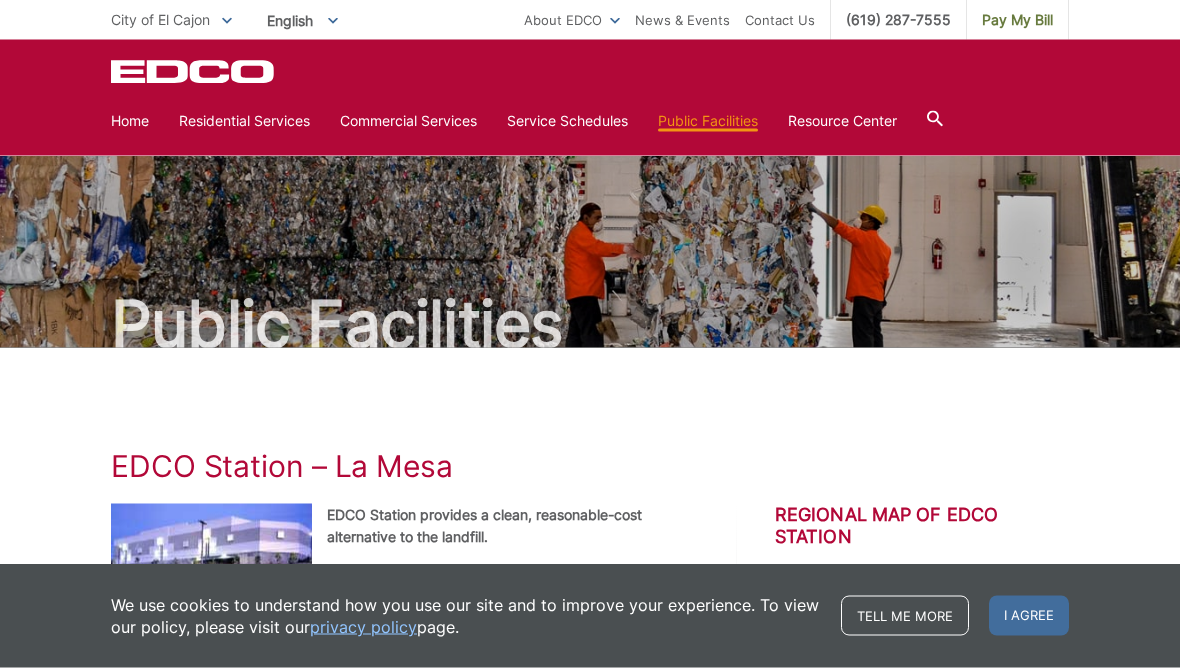 scroll, scrollTop: 0, scrollLeft: 0, axis: both 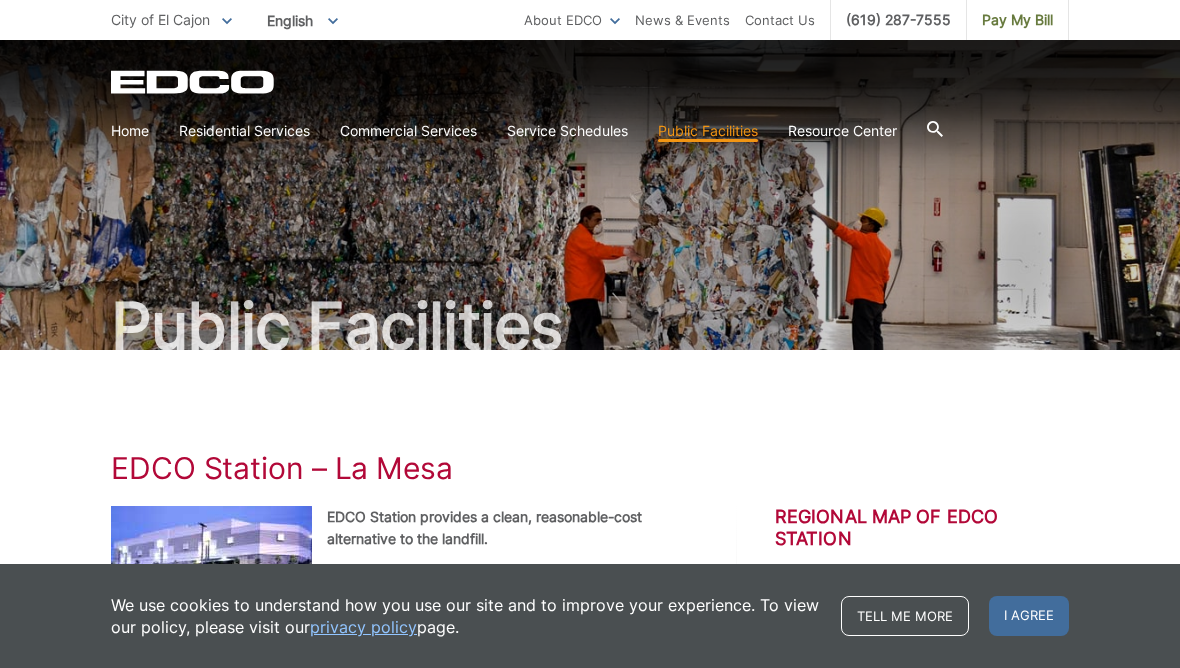 click on "Bulky Item Pickup" at bounding box center (0, 0) 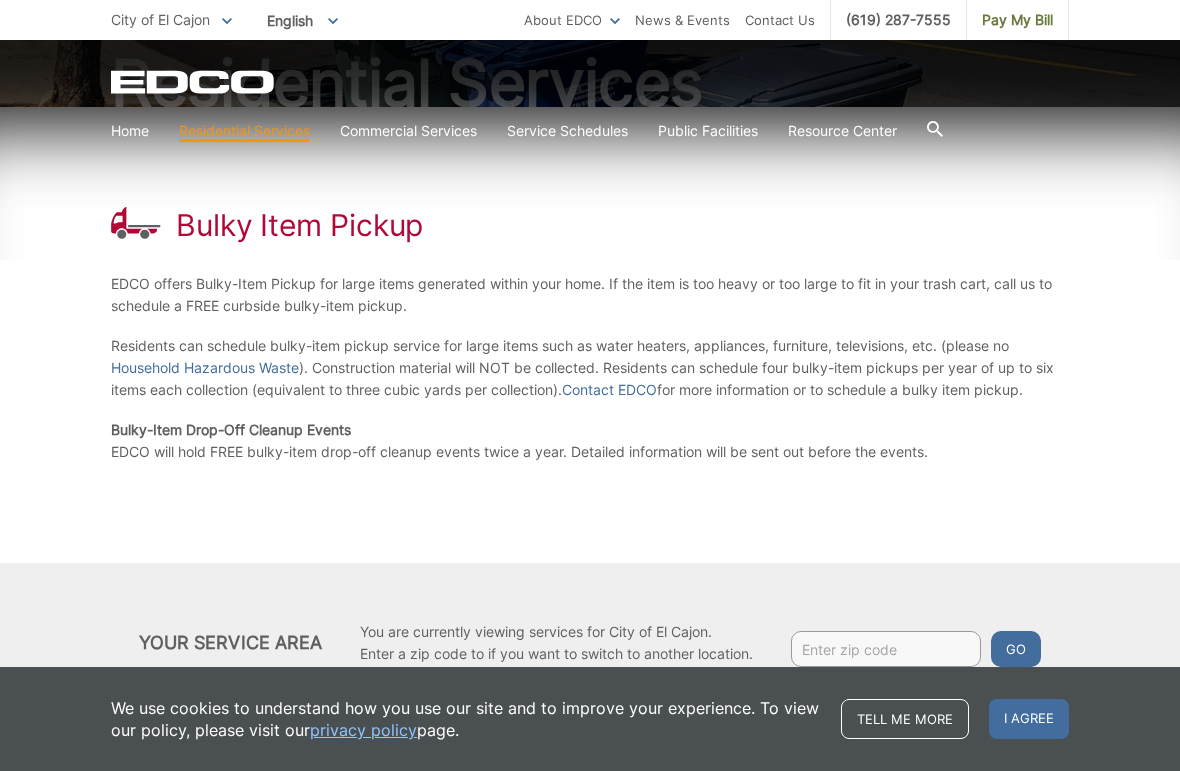 scroll, scrollTop: 245, scrollLeft: 0, axis: vertical 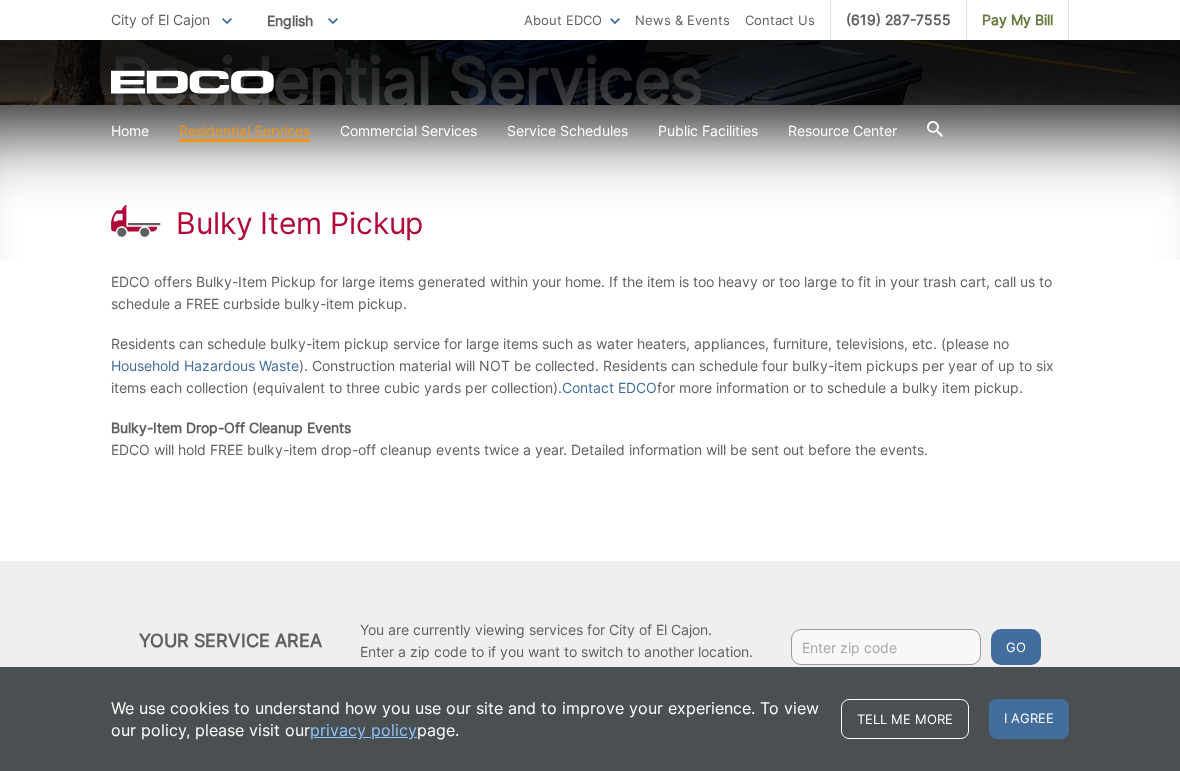 click on "Household Hazardous Waste" at bounding box center (205, 366) 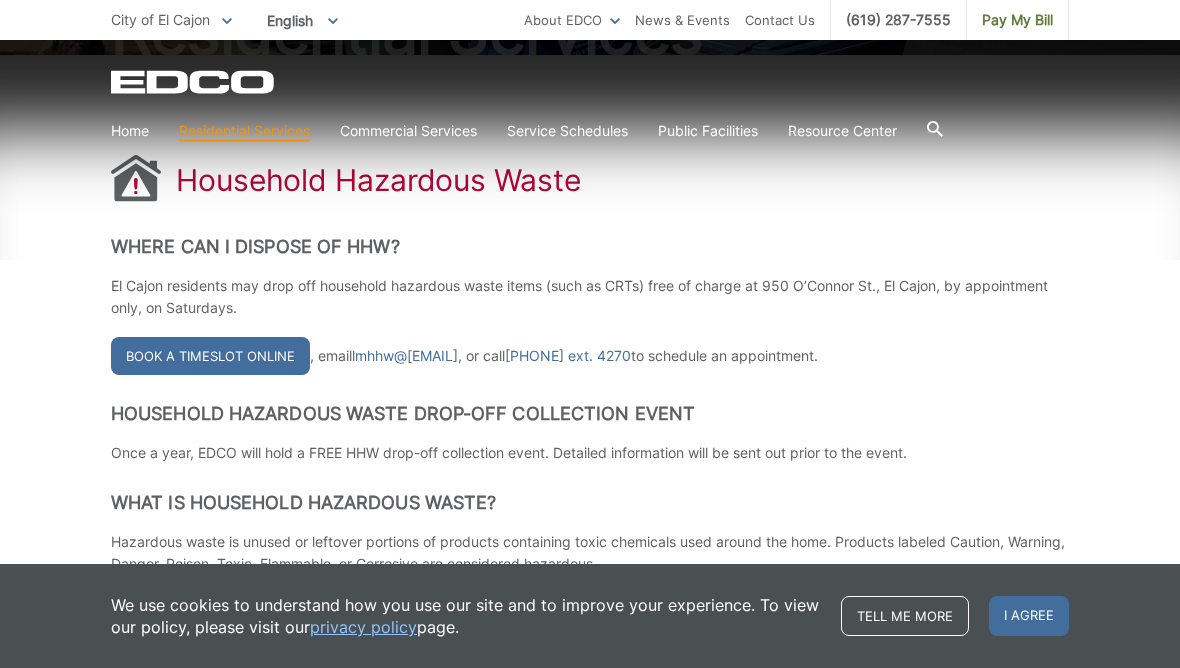 scroll, scrollTop: 294, scrollLeft: 0, axis: vertical 